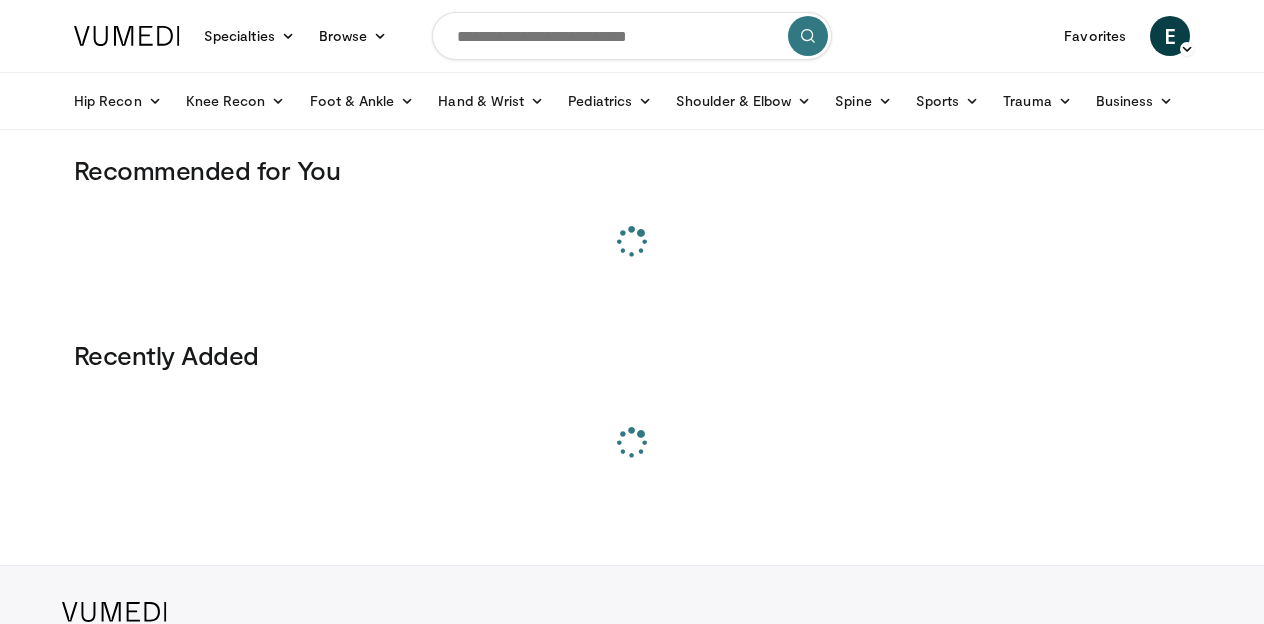 scroll, scrollTop: 0, scrollLeft: 0, axis: both 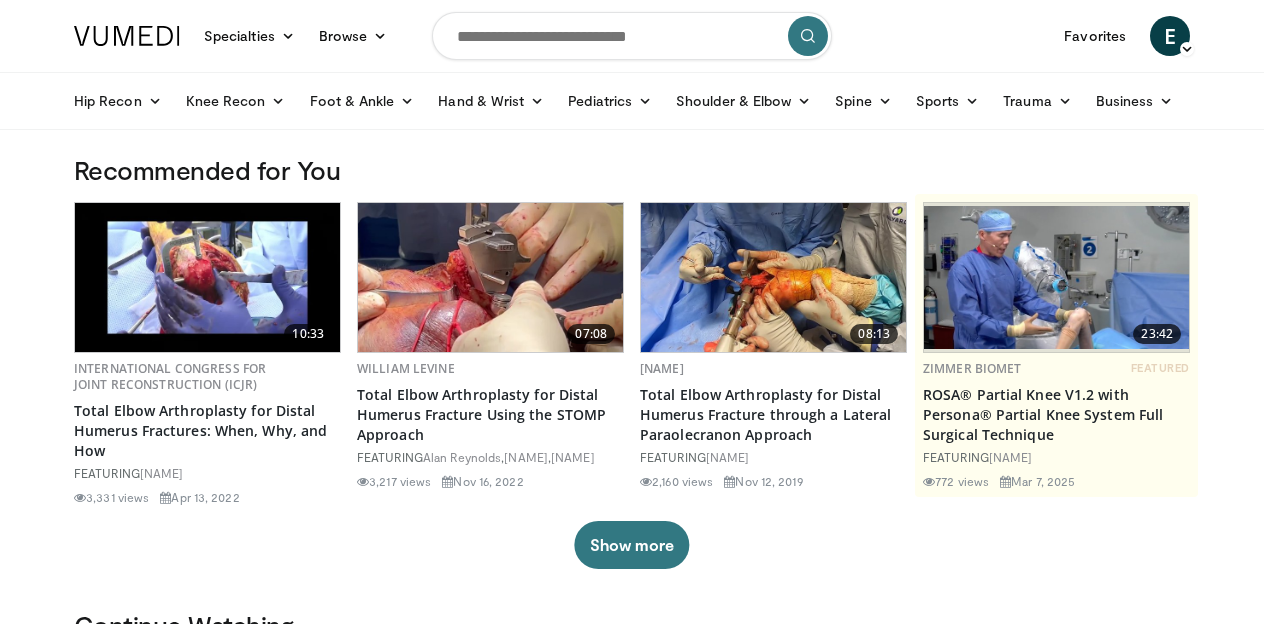 click at bounding box center (632, 36) 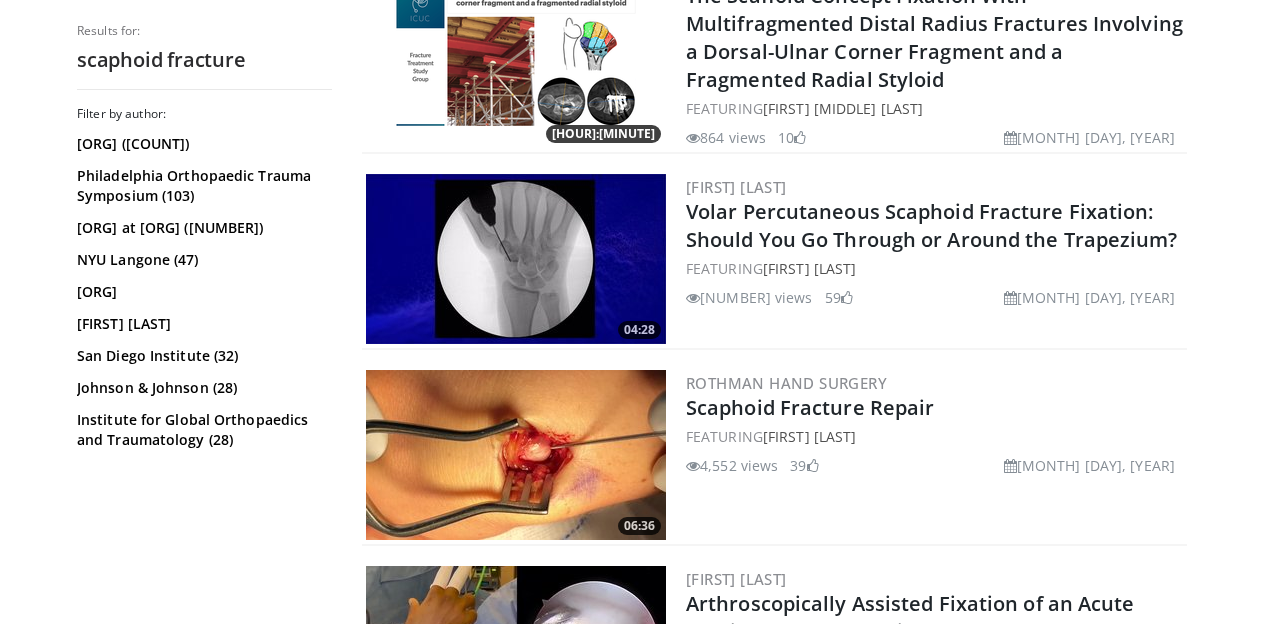 scroll, scrollTop: 1094, scrollLeft: 0, axis: vertical 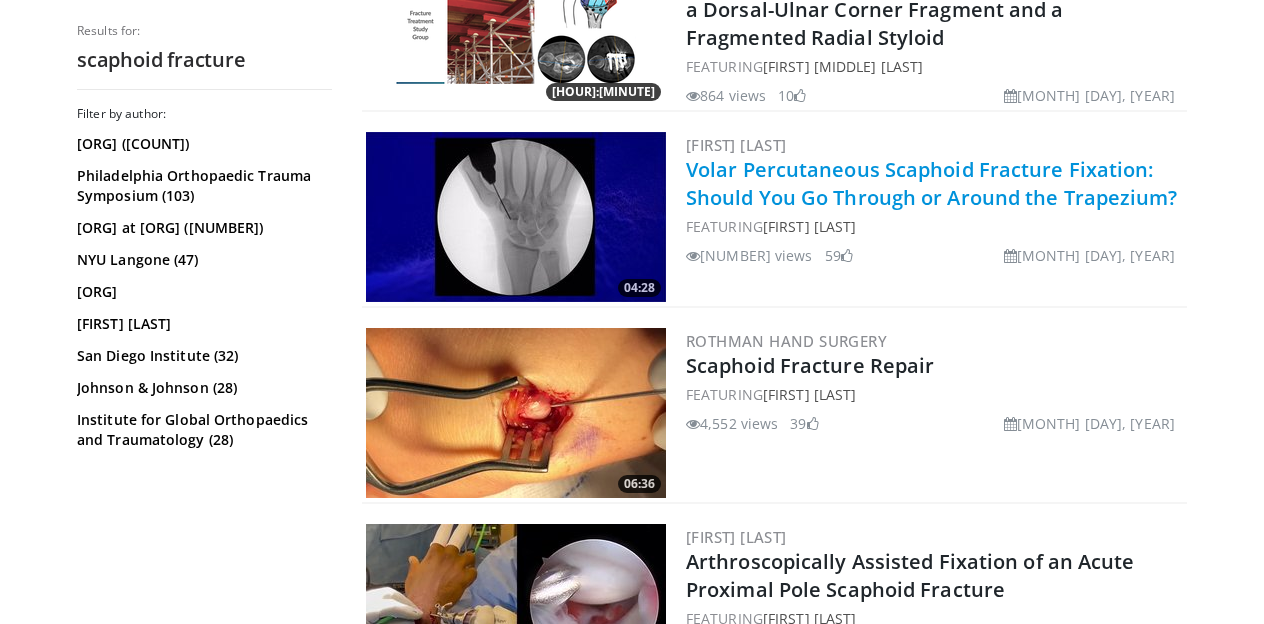 click on "Volar Percutaneous Scaphoid Fracture Fixation: Should You Go Through or Around the Trapezium?" at bounding box center [932, 183] 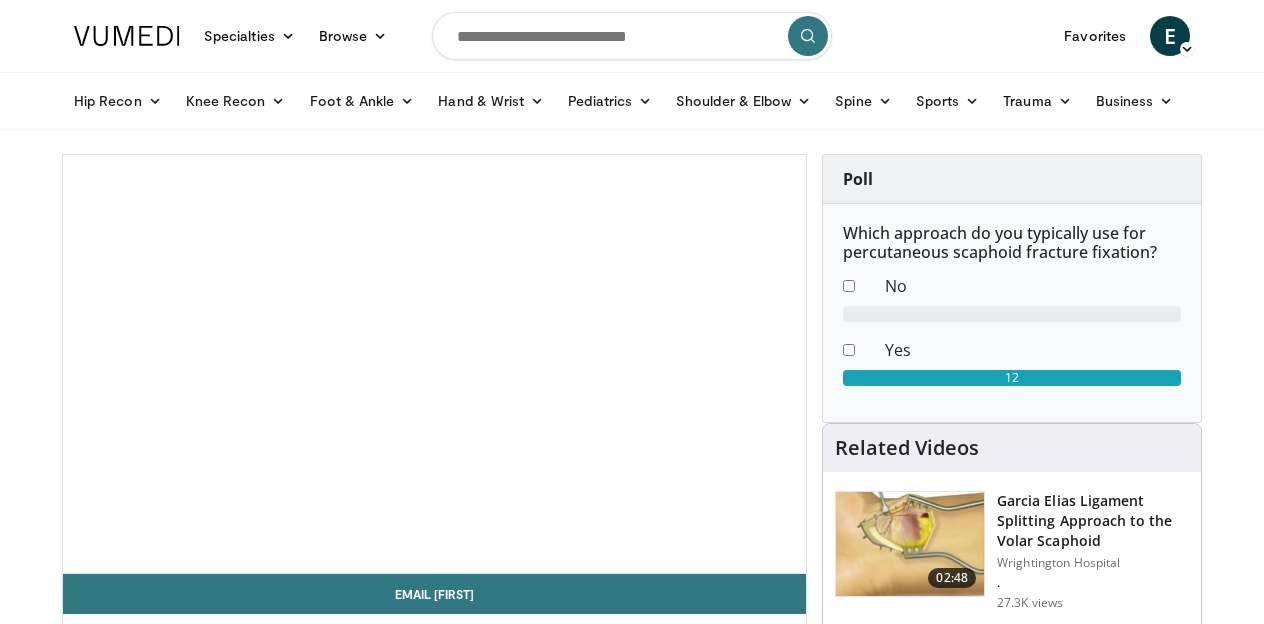 scroll, scrollTop: 0, scrollLeft: 0, axis: both 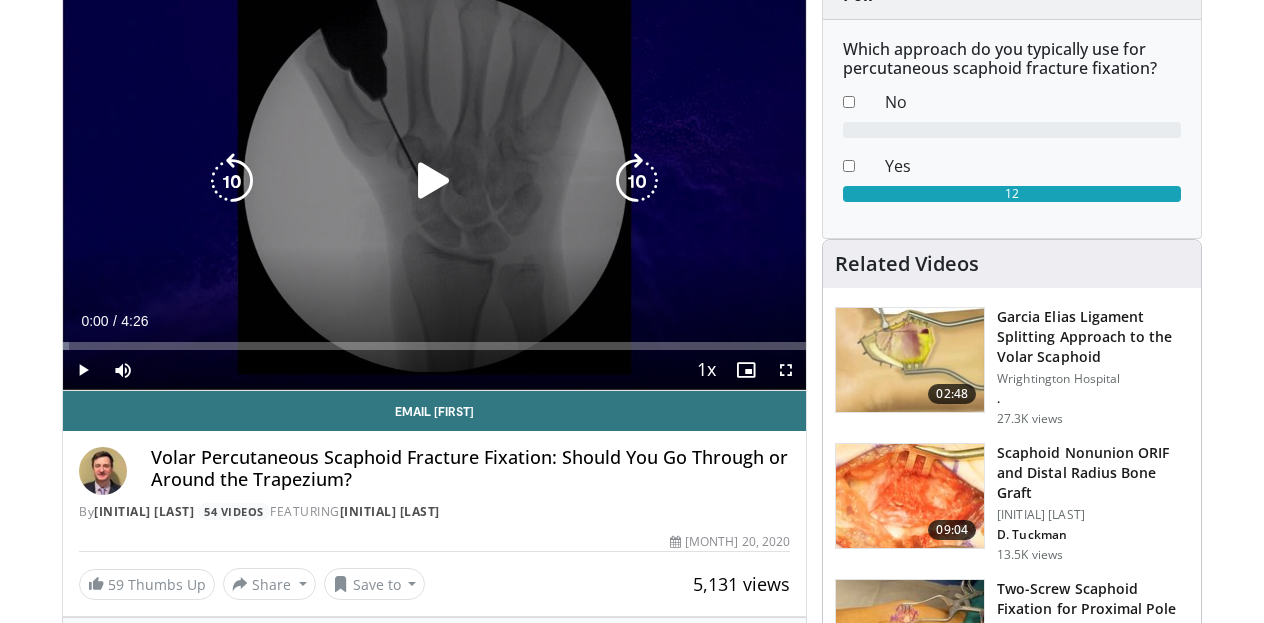 click at bounding box center (434, 181) 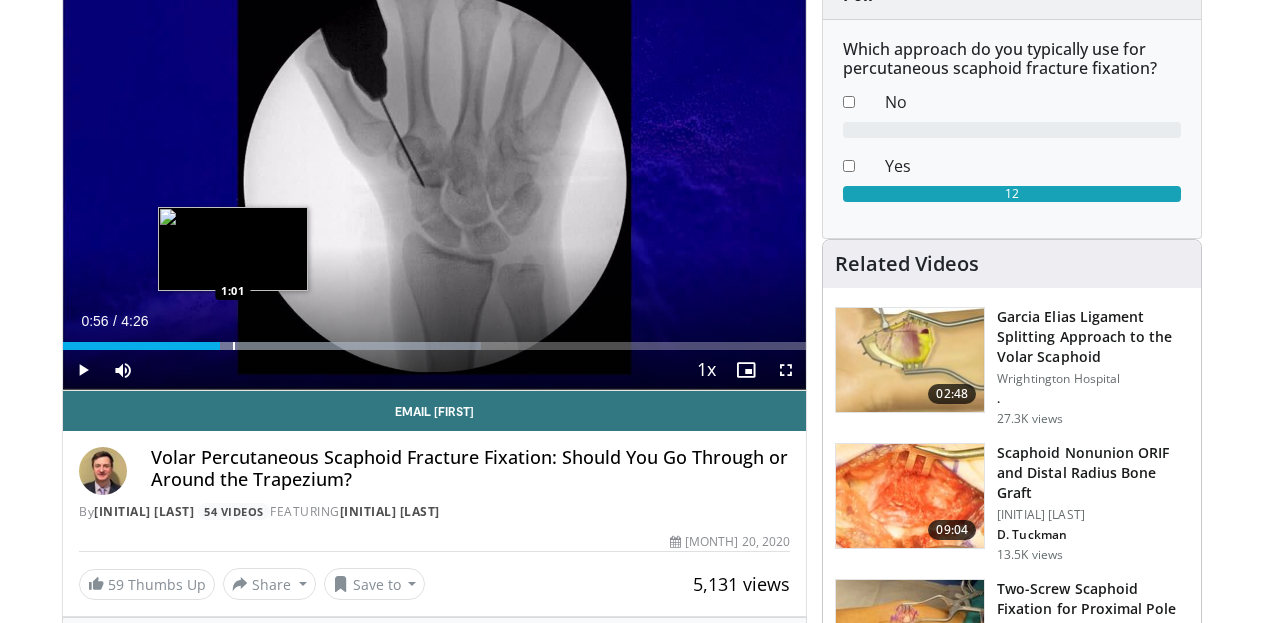 click at bounding box center [234, 346] 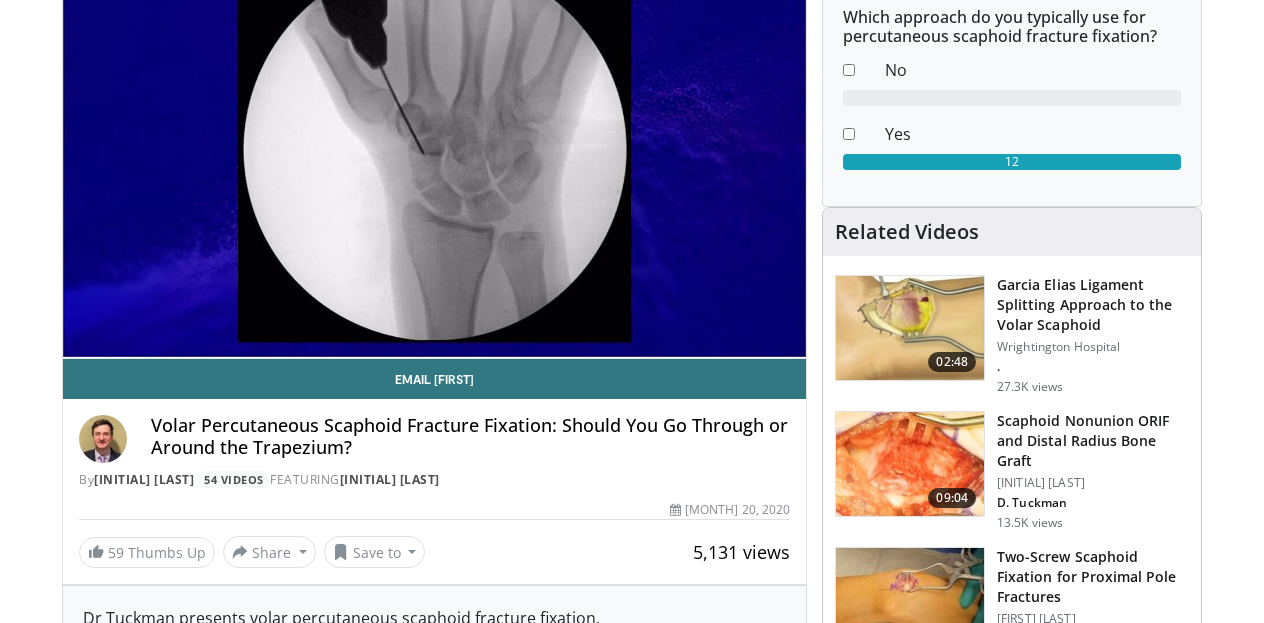 scroll, scrollTop: 217, scrollLeft: 0, axis: vertical 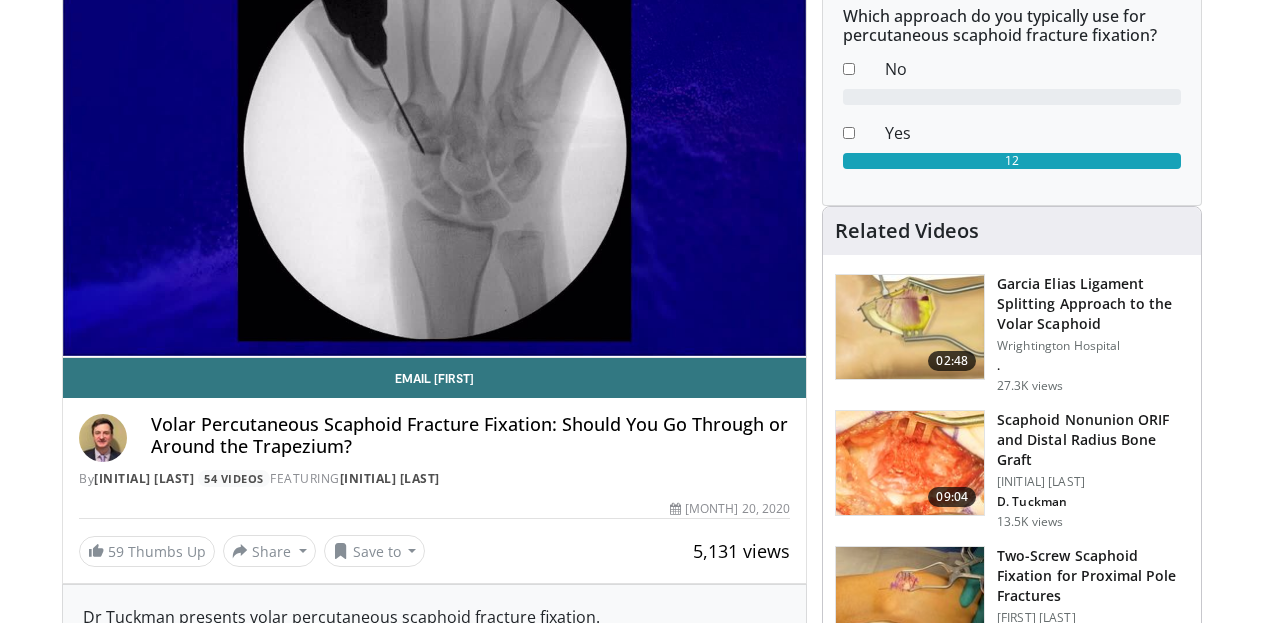 click on "Garcia Elias Ligament Splitting Approach to the Volar Scaphoid" at bounding box center [1093, 304] 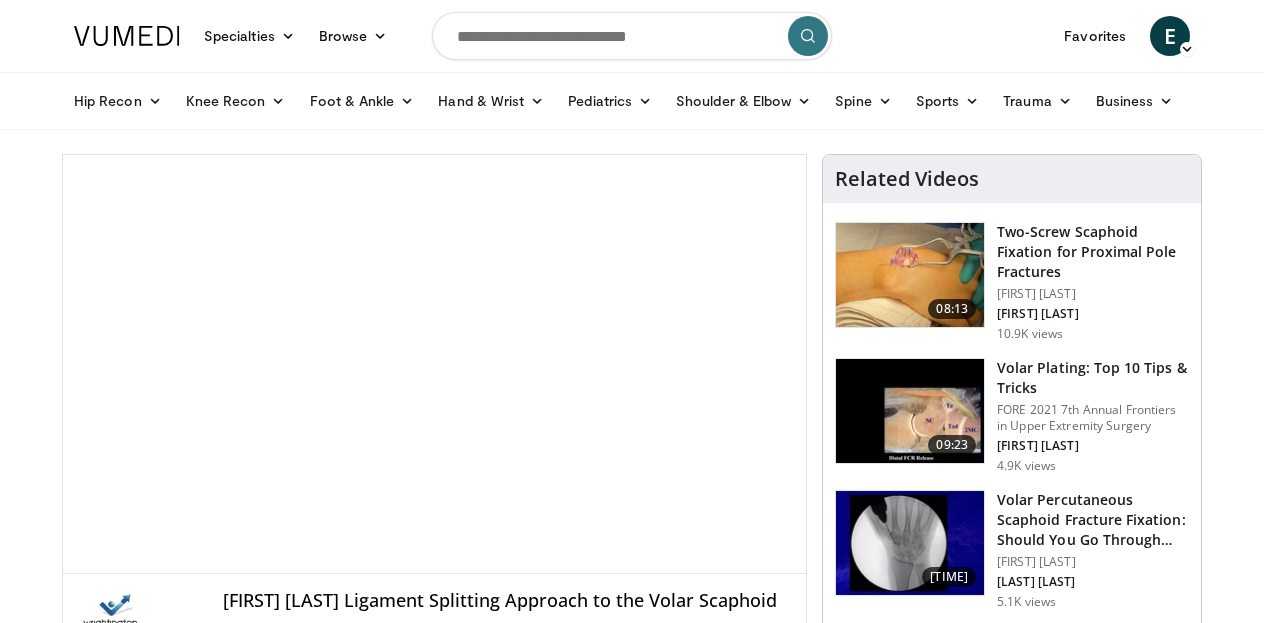 scroll, scrollTop: 0, scrollLeft: 0, axis: both 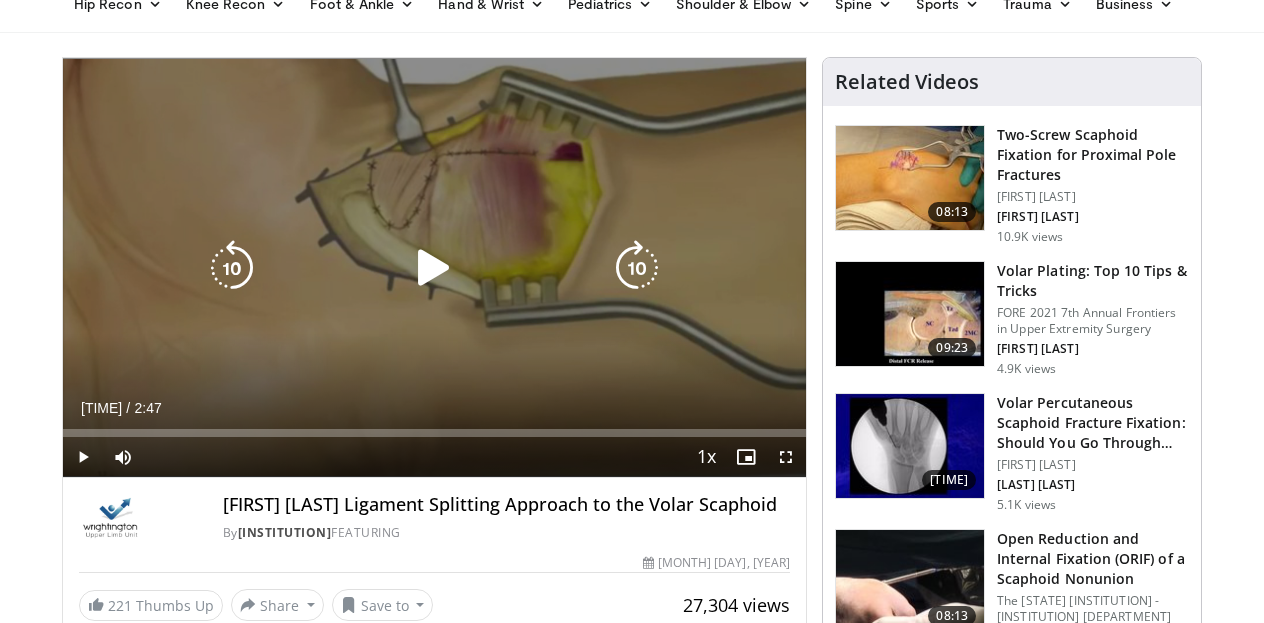 click at bounding box center [434, 268] 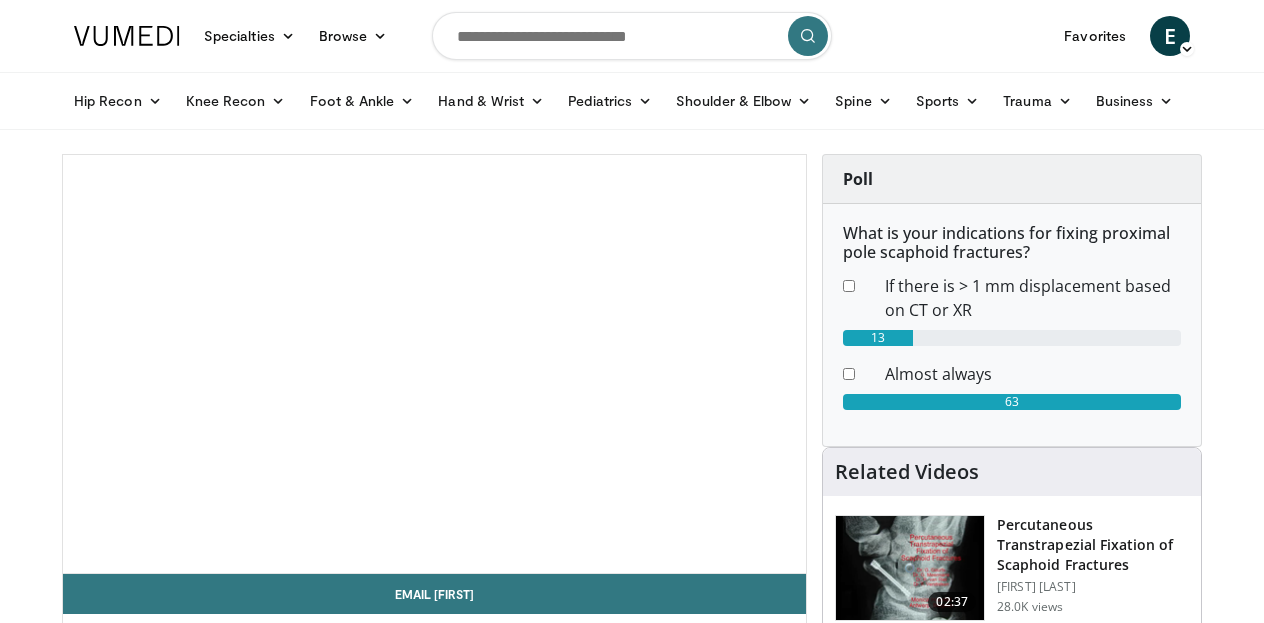 scroll, scrollTop: 0, scrollLeft: 0, axis: both 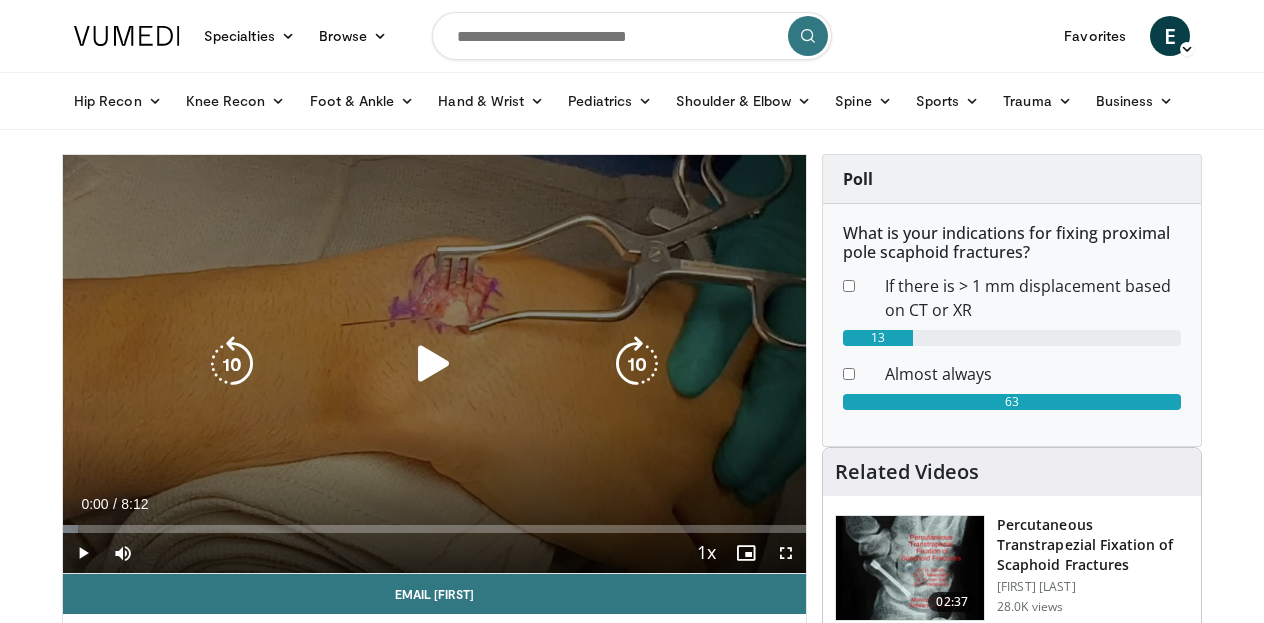 click at bounding box center [434, 364] 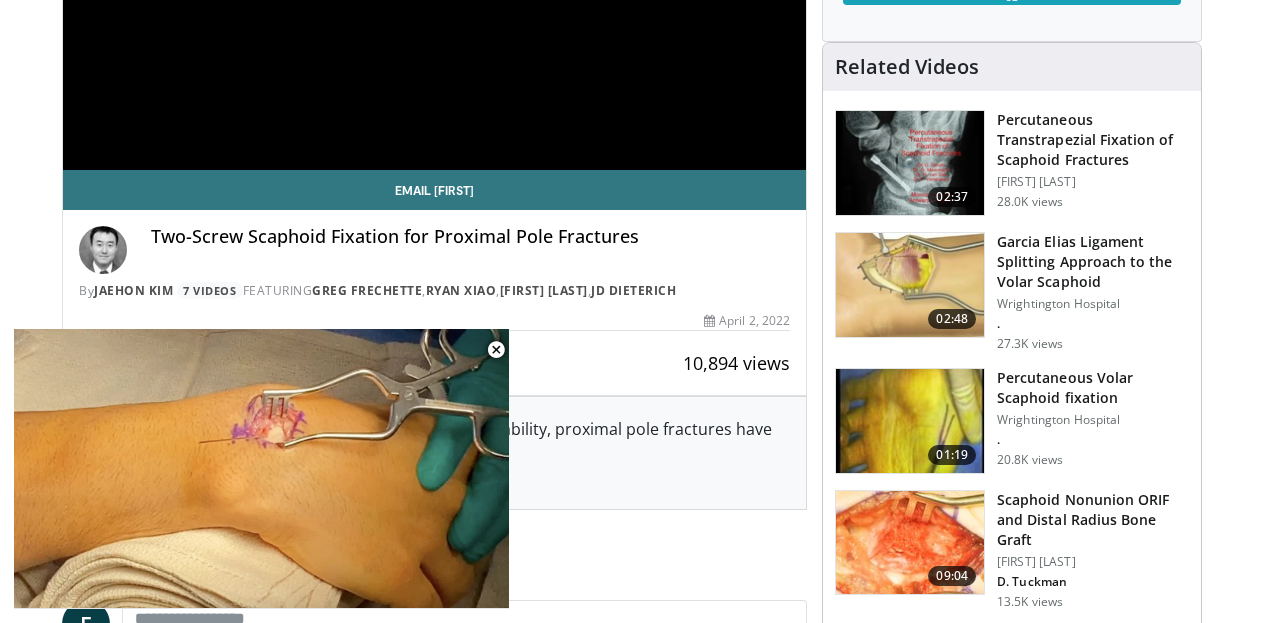 scroll, scrollTop: 406, scrollLeft: 0, axis: vertical 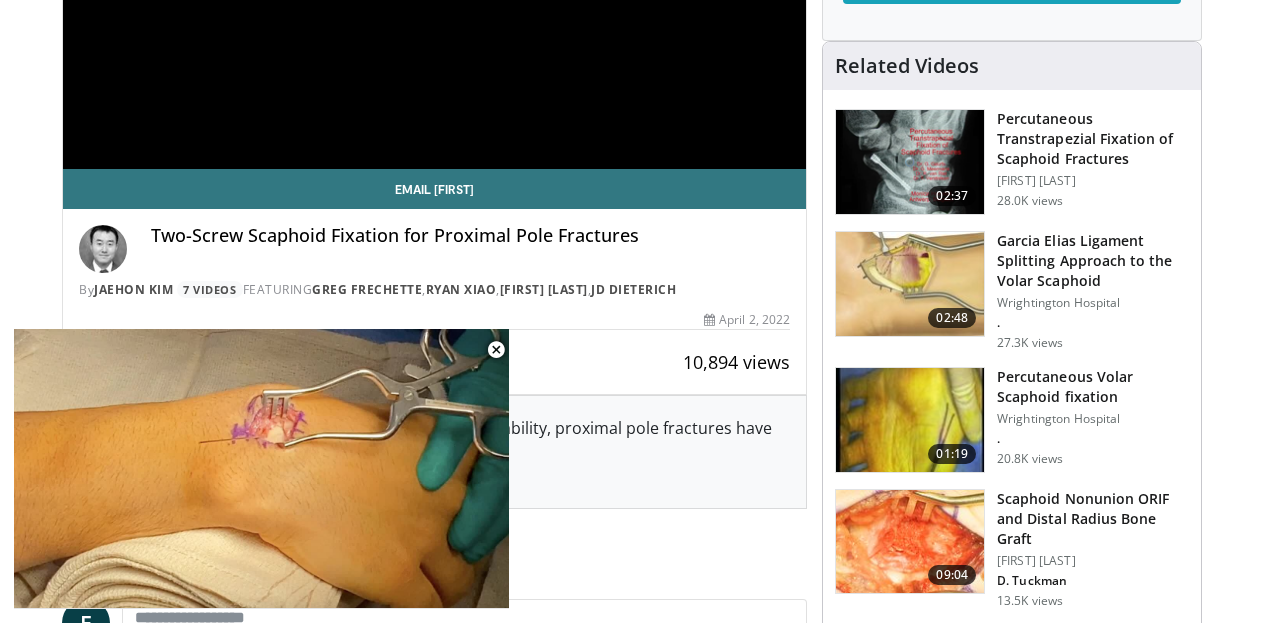 click on "Percutaneous Volar Scaphoid fixation" at bounding box center (1093, 387) 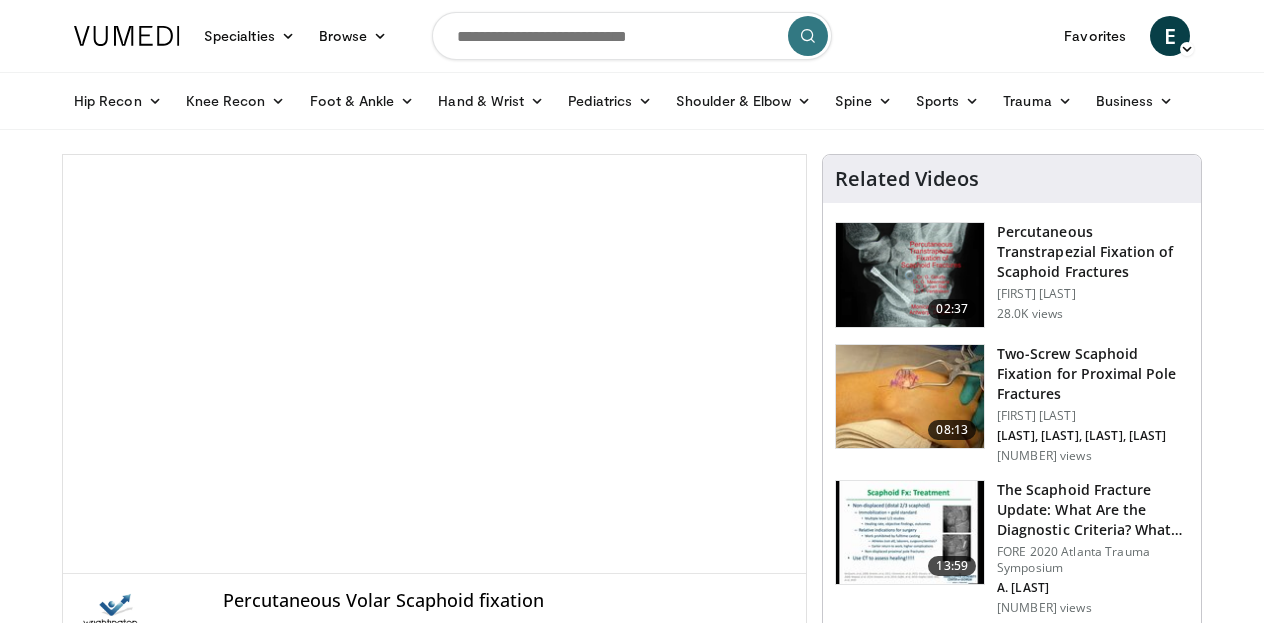 scroll, scrollTop: 0, scrollLeft: 0, axis: both 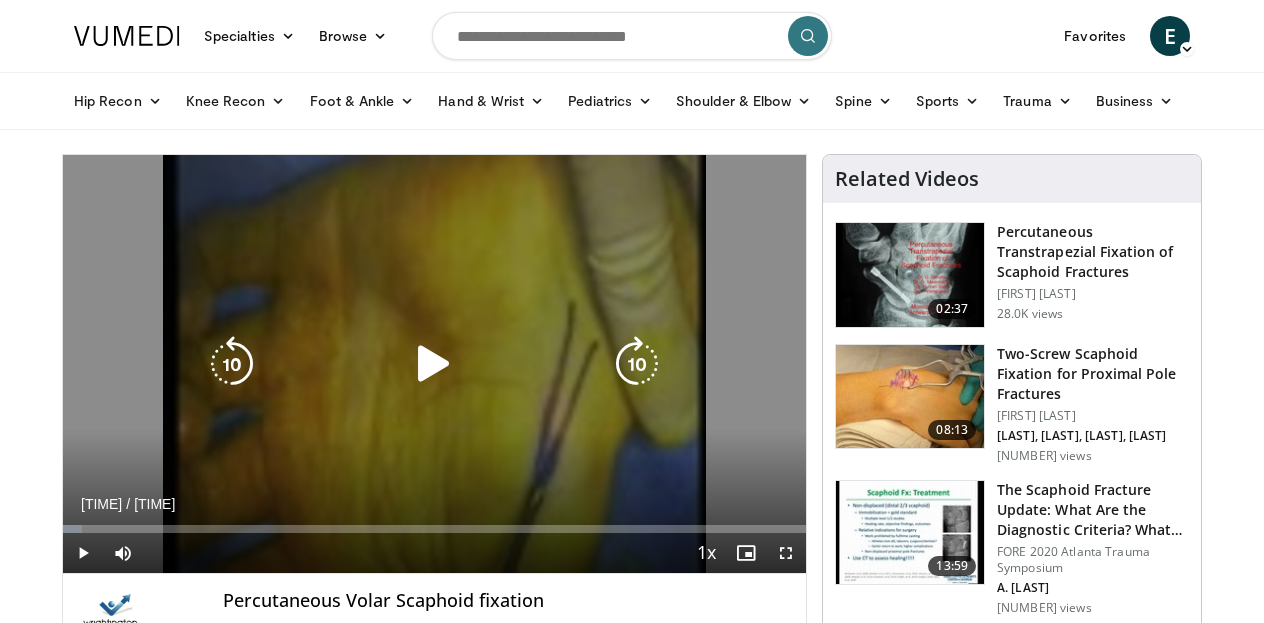 click at bounding box center [434, 364] 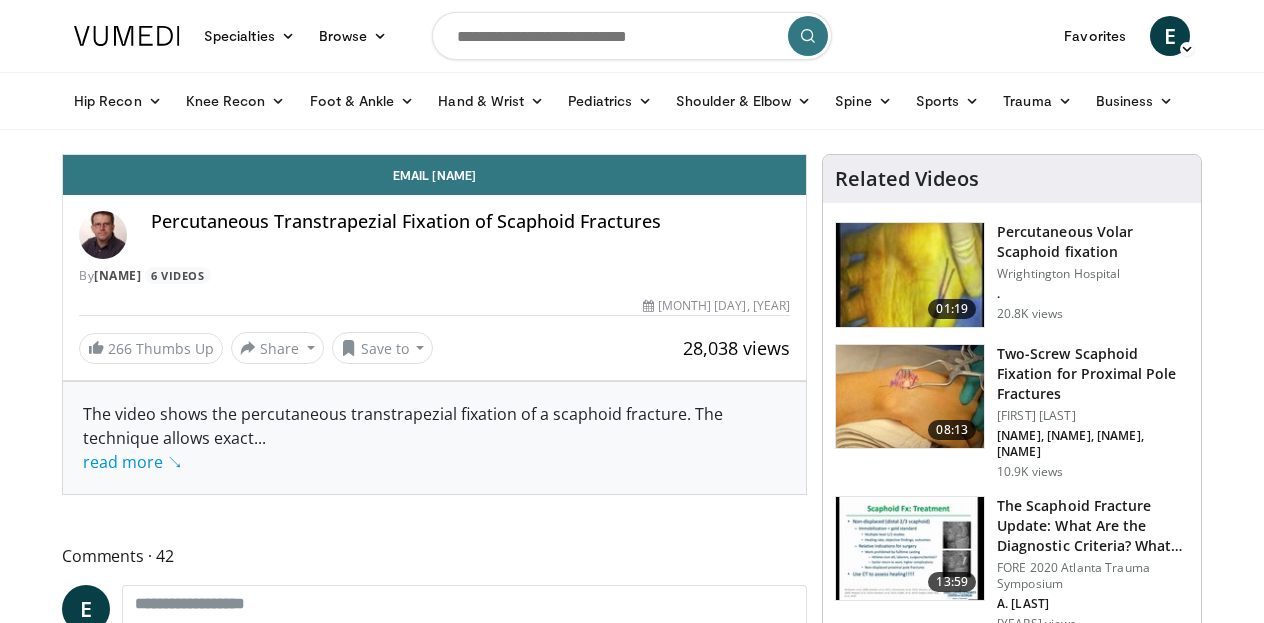 scroll, scrollTop: 0, scrollLeft: 0, axis: both 